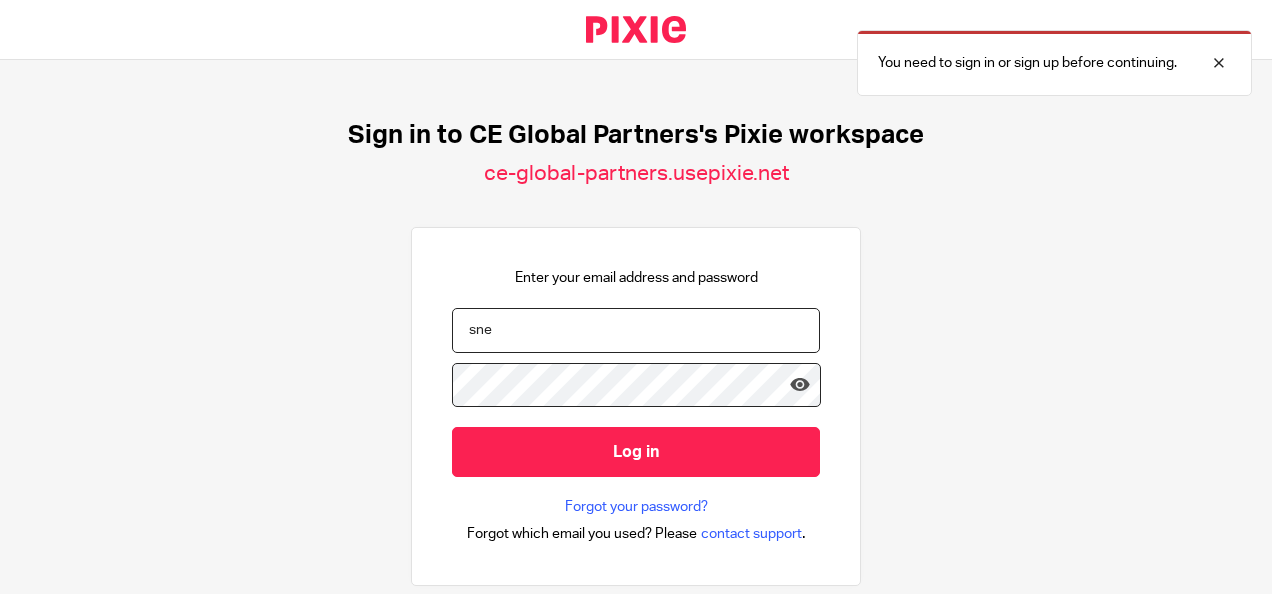scroll, scrollTop: 0, scrollLeft: 0, axis: both 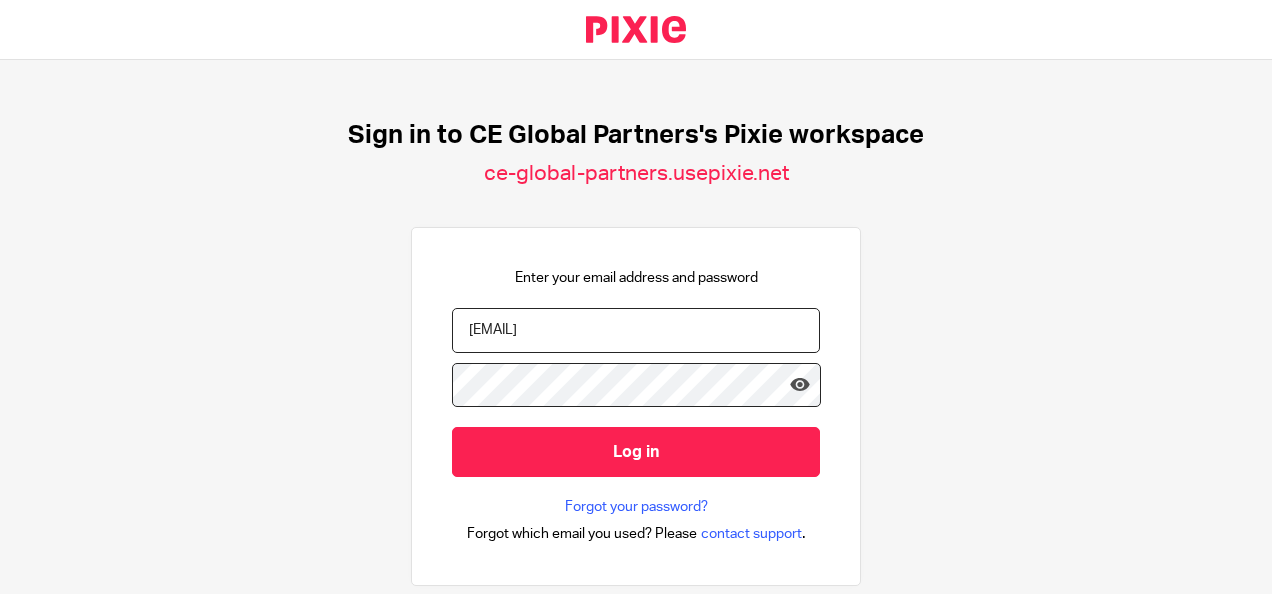 type on "[EMAIL]" 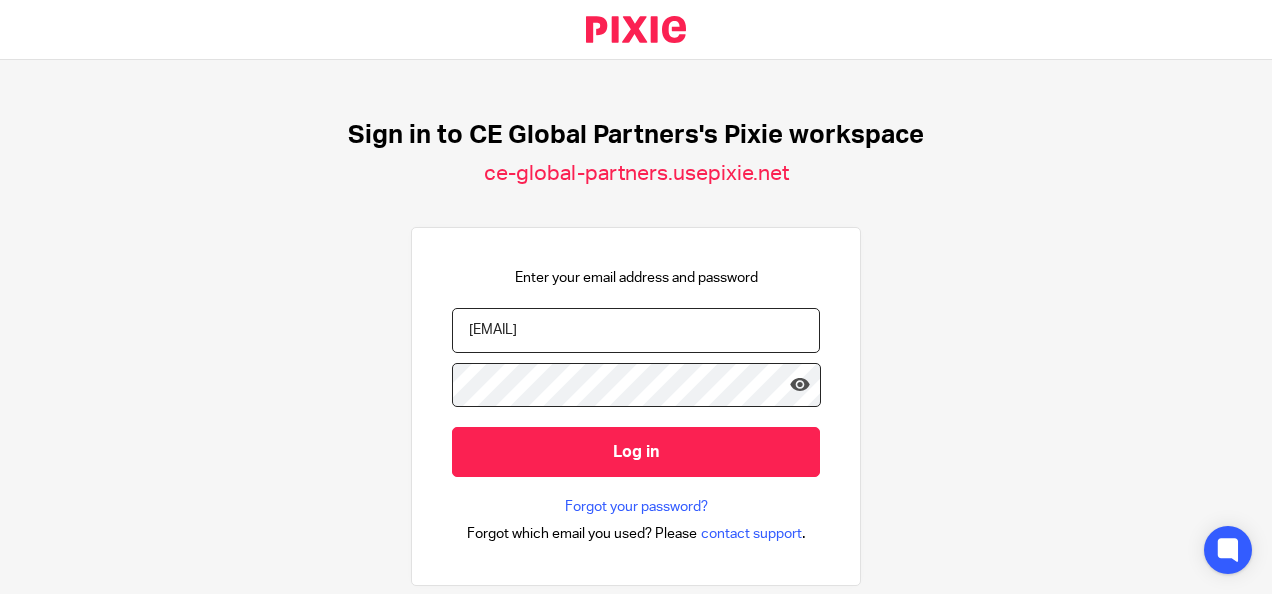 click on "Log in" at bounding box center (636, 451) 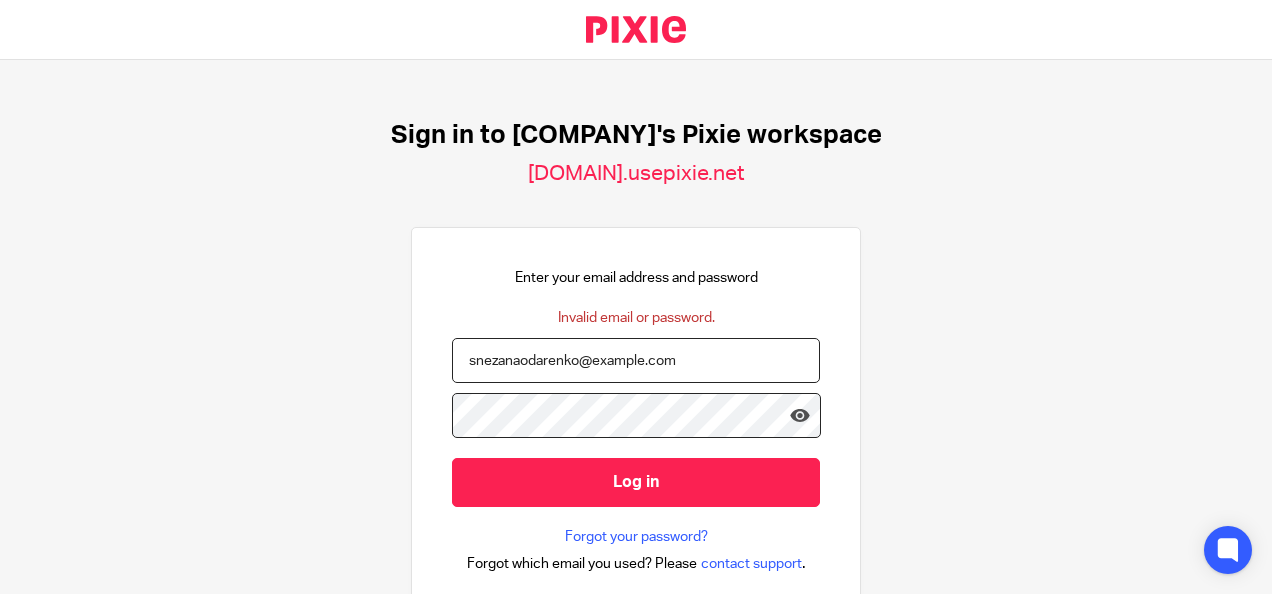 scroll, scrollTop: 0, scrollLeft: 0, axis: both 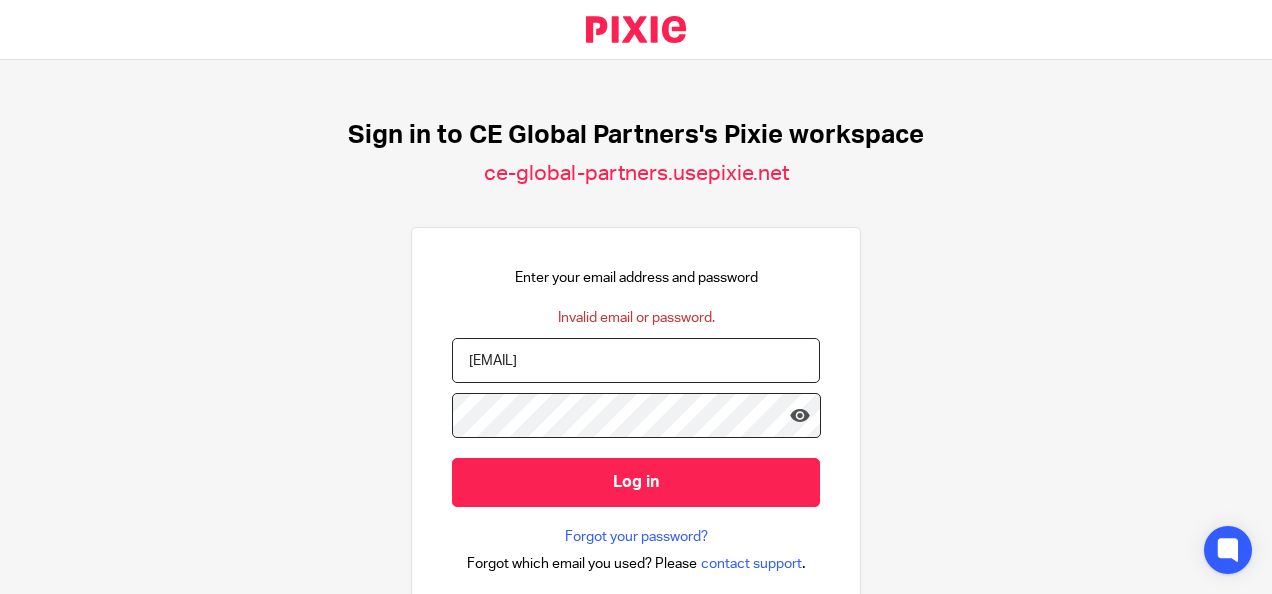 click on "[EMAIL]" at bounding box center [636, 360] 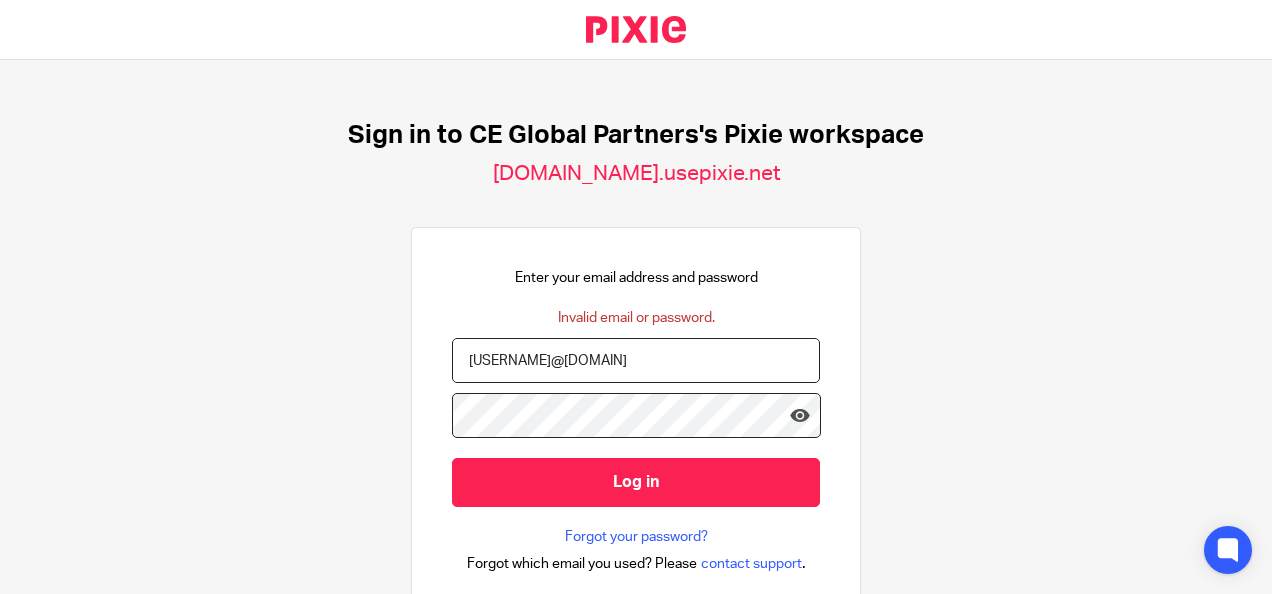 scroll, scrollTop: 0, scrollLeft: 0, axis: both 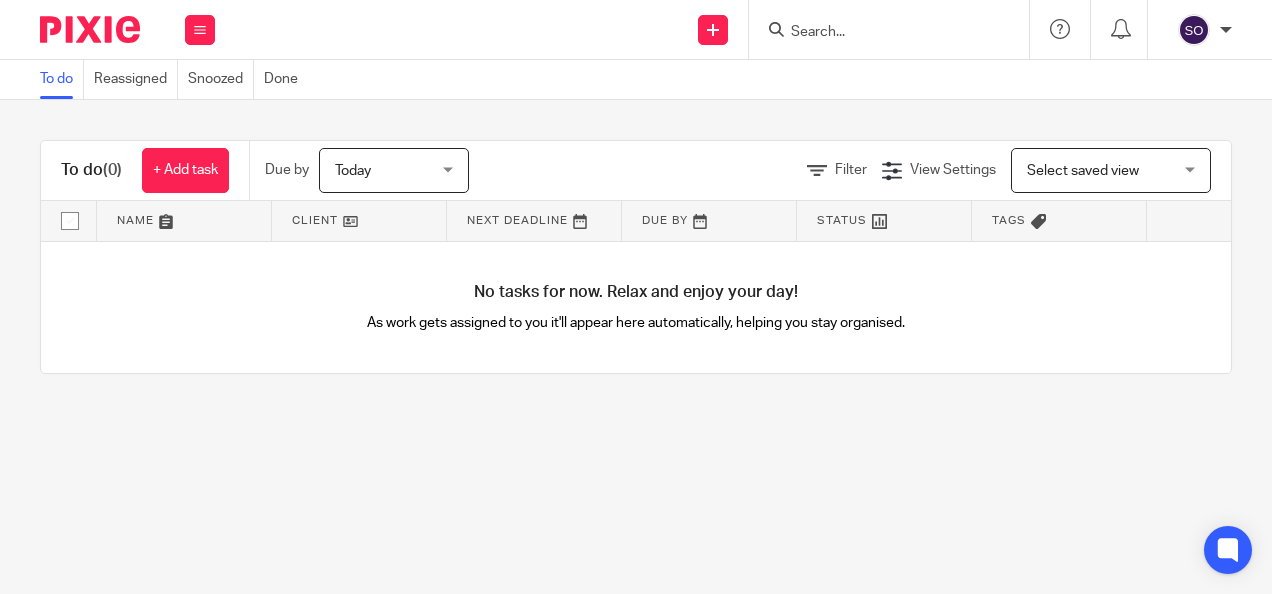 click on "To do
(0)" at bounding box center [91, 170] 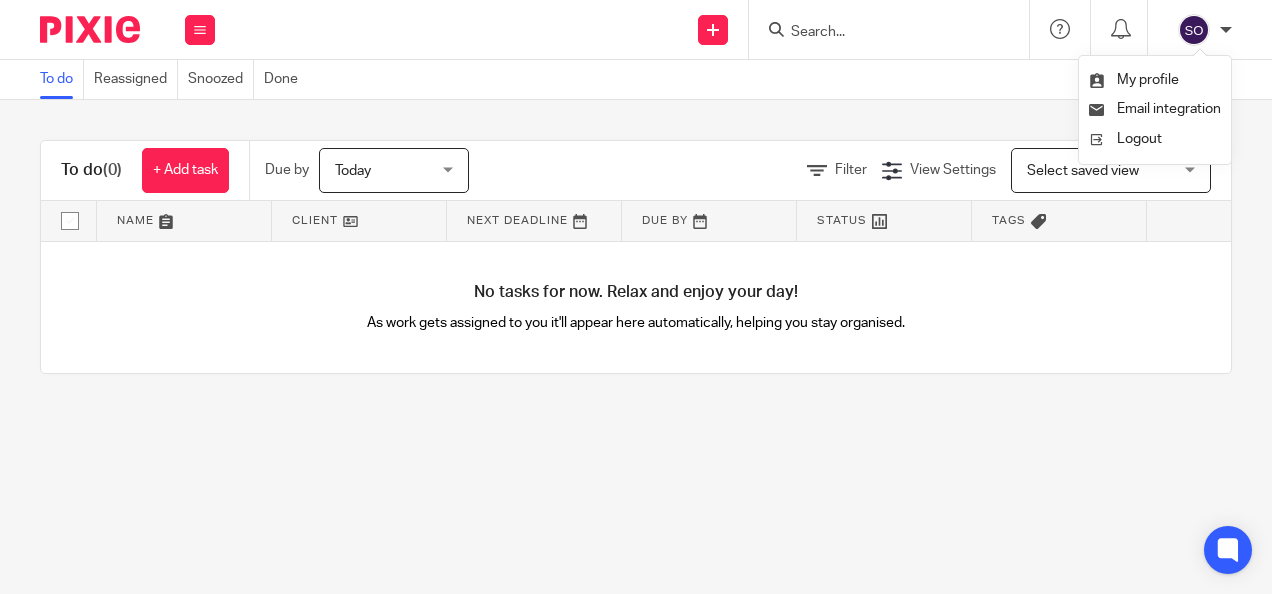 click on "To do
Reassigned
Snoozed
Done
To do
(0)   + Add task    Due by
Today
Today
Today
Tomorrow
This week
Next week
This month
Next month
All
today     Filter     View Settings   View Settings       Manage saved views
Select saved view
Select saved view
Select saved view
Name     Client     Next Deadline     Due By     Status   Tags     No tasks for now. Relax and enjoy your day!   As work gets assigned to you it'll appear here automatically, helping you stay organised.
Save new filter
Cancel
Save" at bounding box center [636, 297] 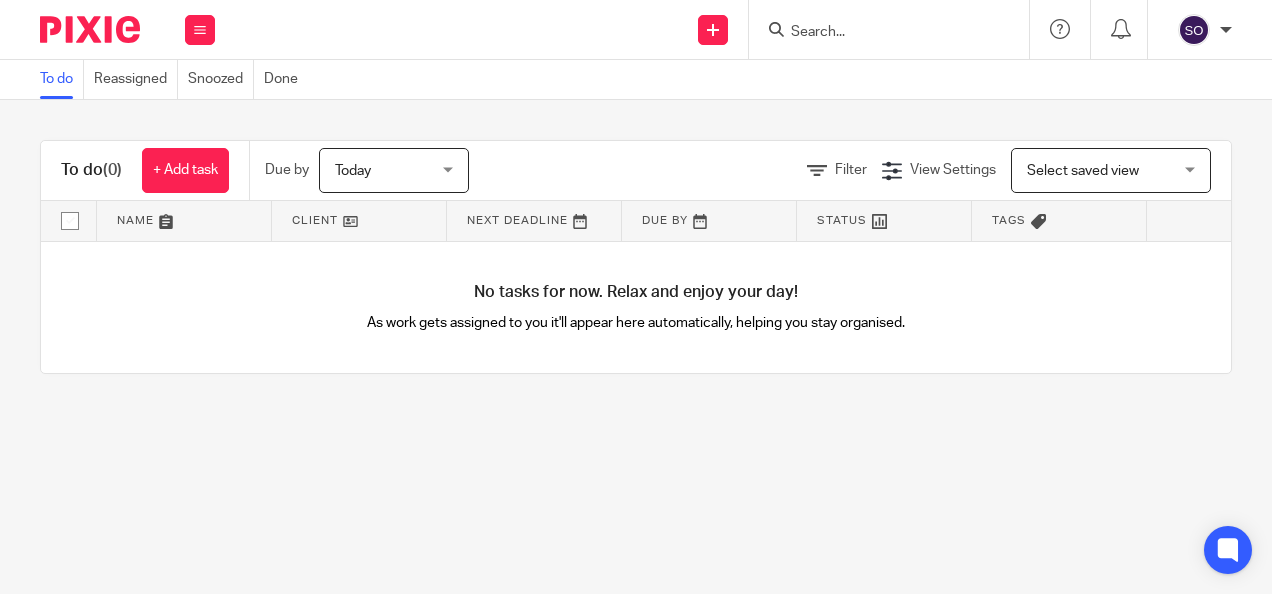 click at bounding box center (359, 221) 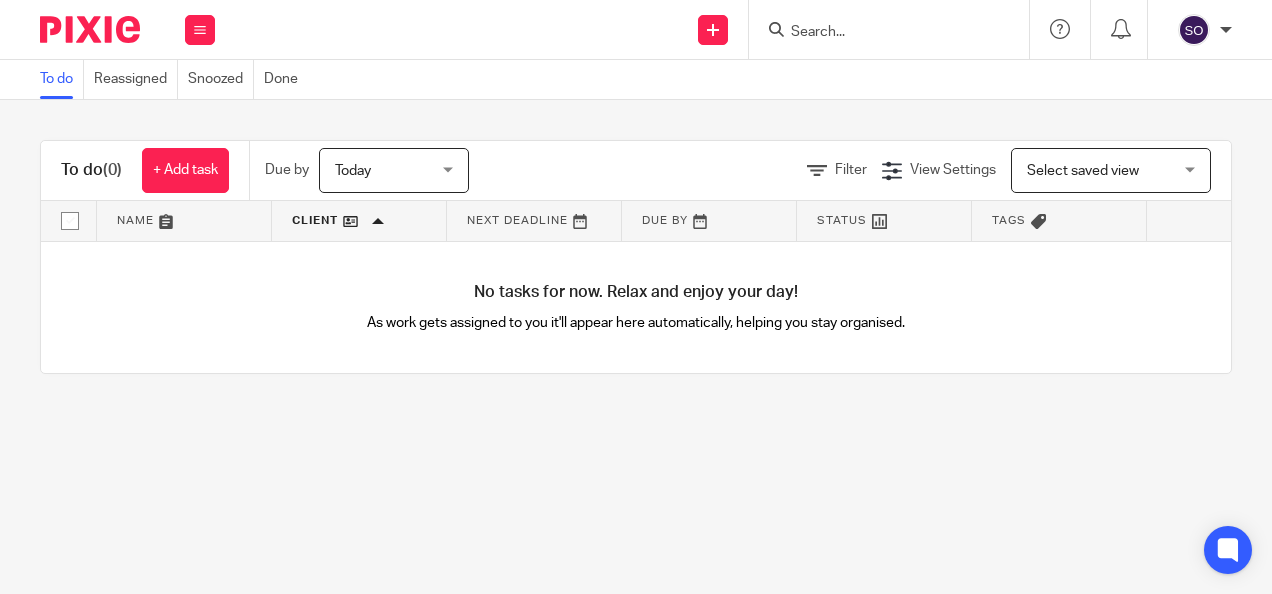 scroll, scrollTop: 0, scrollLeft: 0, axis: both 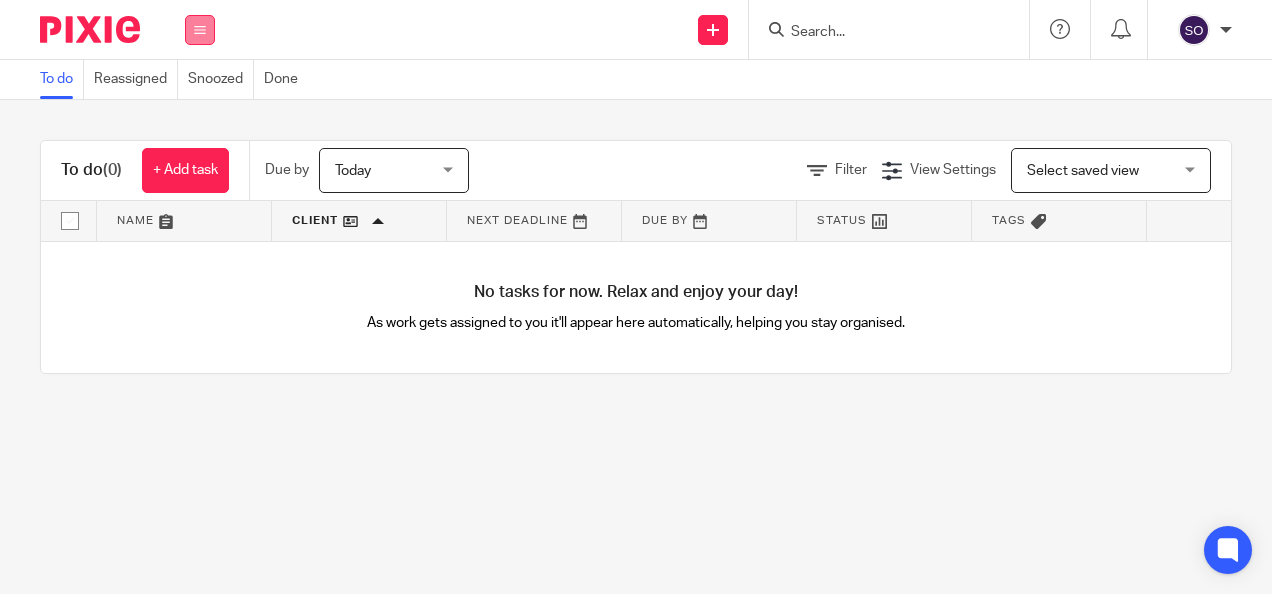 click at bounding box center (200, 30) 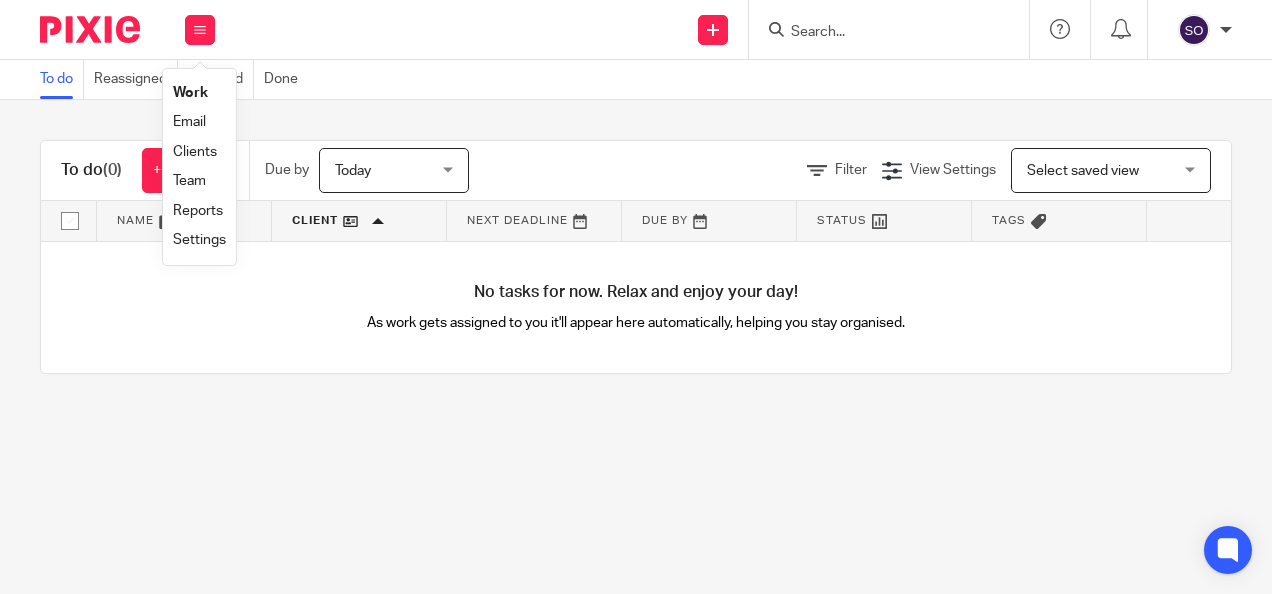 click on "Work" at bounding box center [199, 93] 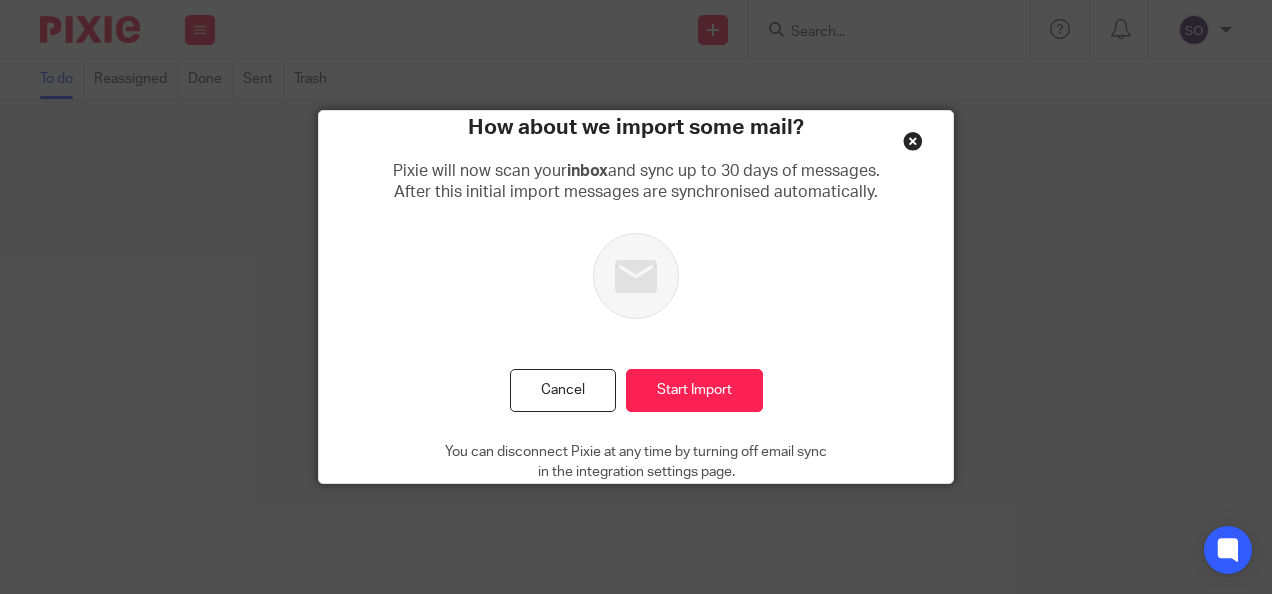 scroll, scrollTop: 0, scrollLeft: 0, axis: both 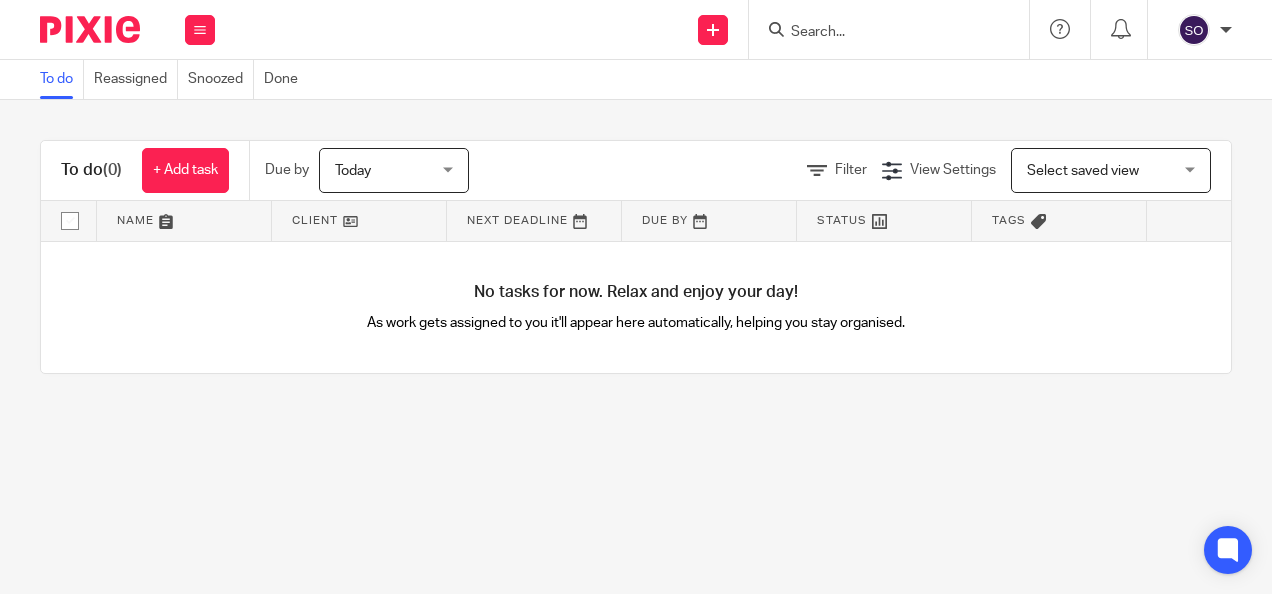 click on "To do
Reassigned
Snoozed
Done" at bounding box center [179, 79] 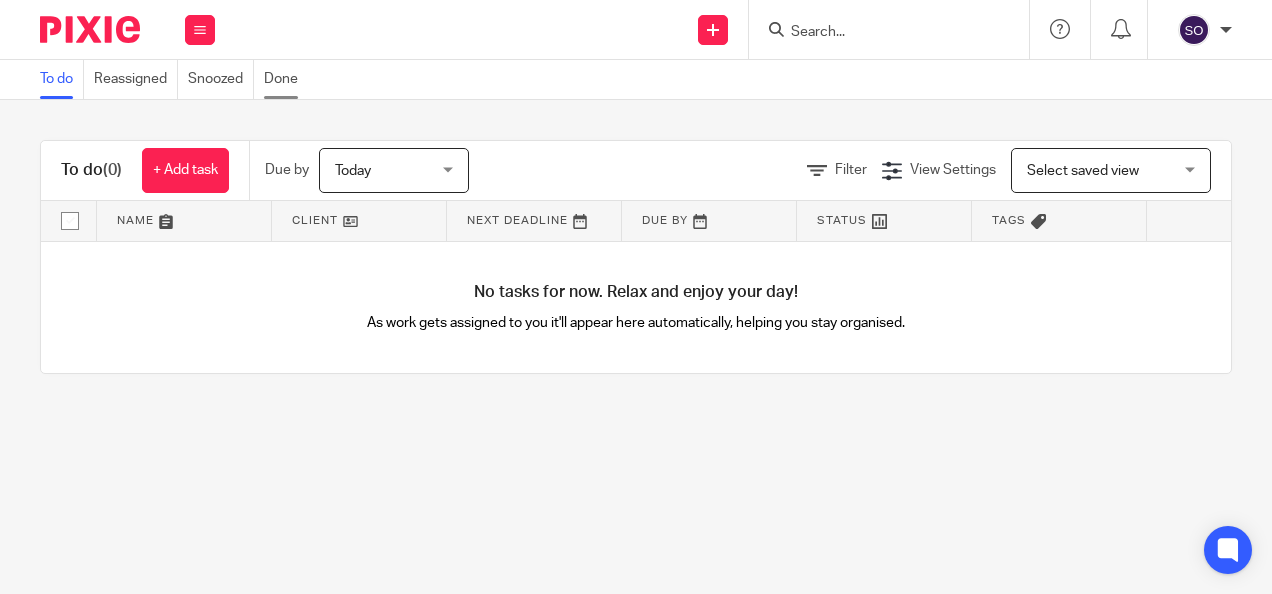 click on "Done" at bounding box center [286, 79] 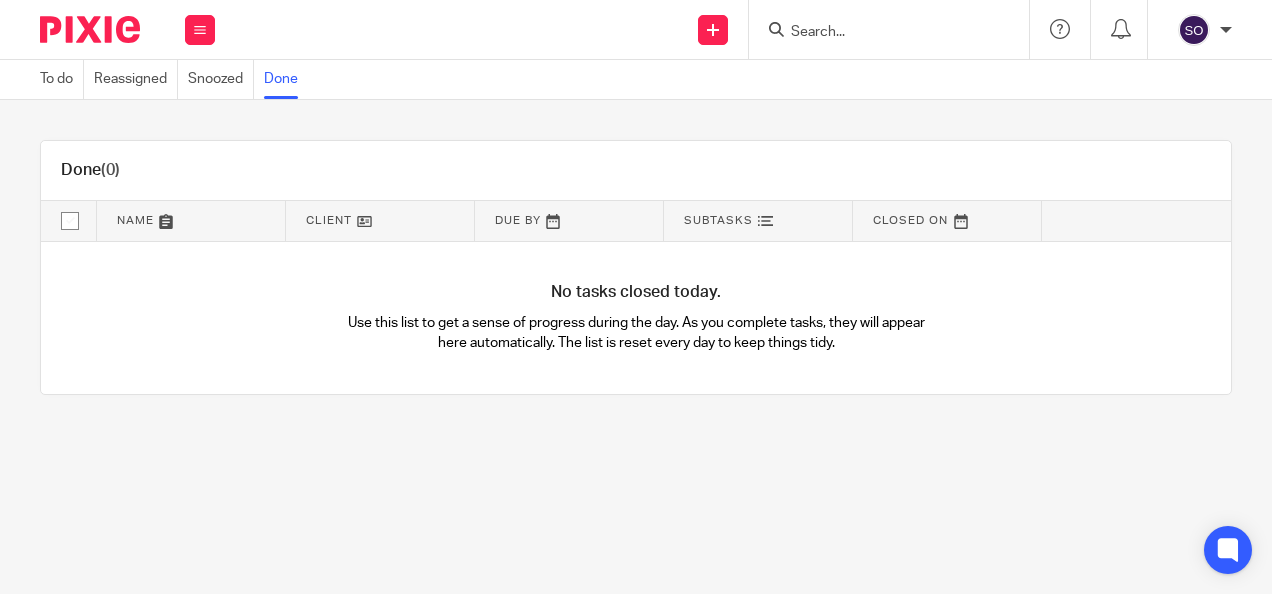 scroll, scrollTop: 0, scrollLeft: 0, axis: both 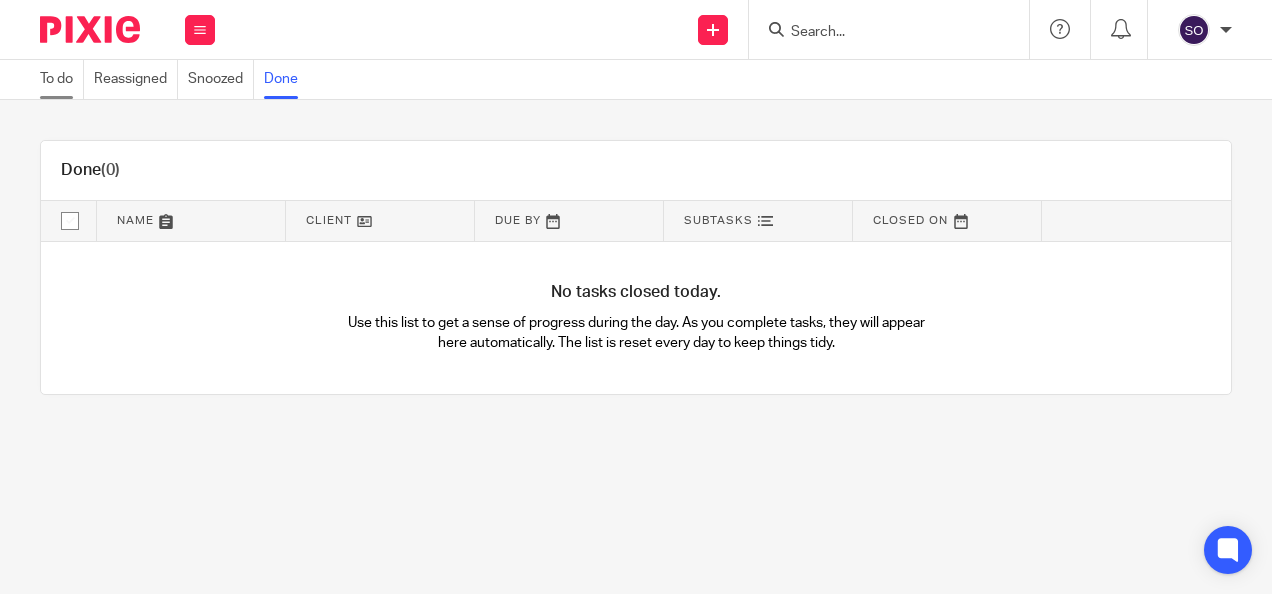 click on "To do" at bounding box center [62, 79] 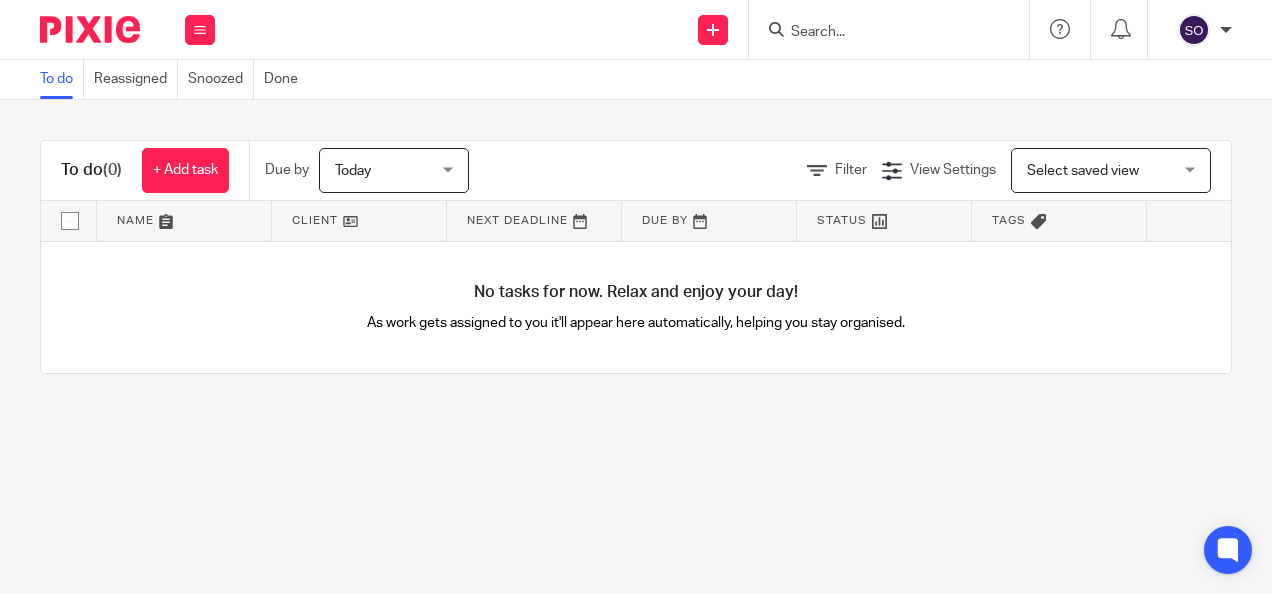 scroll, scrollTop: 0, scrollLeft: 0, axis: both 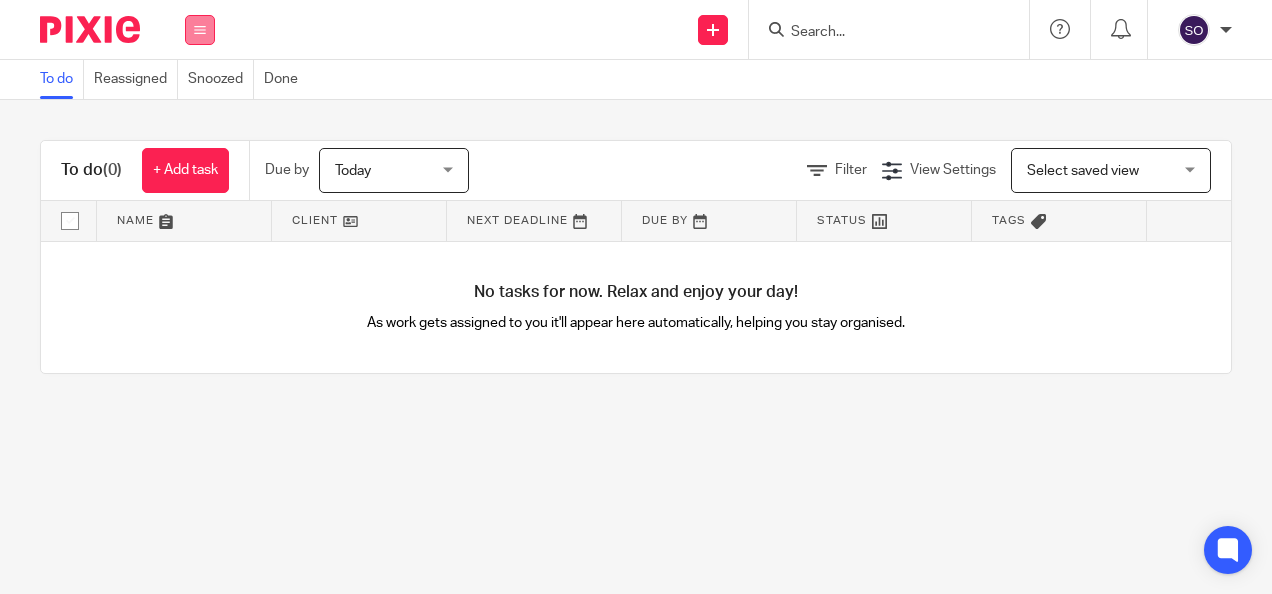 click at bounding box center (200, 30) 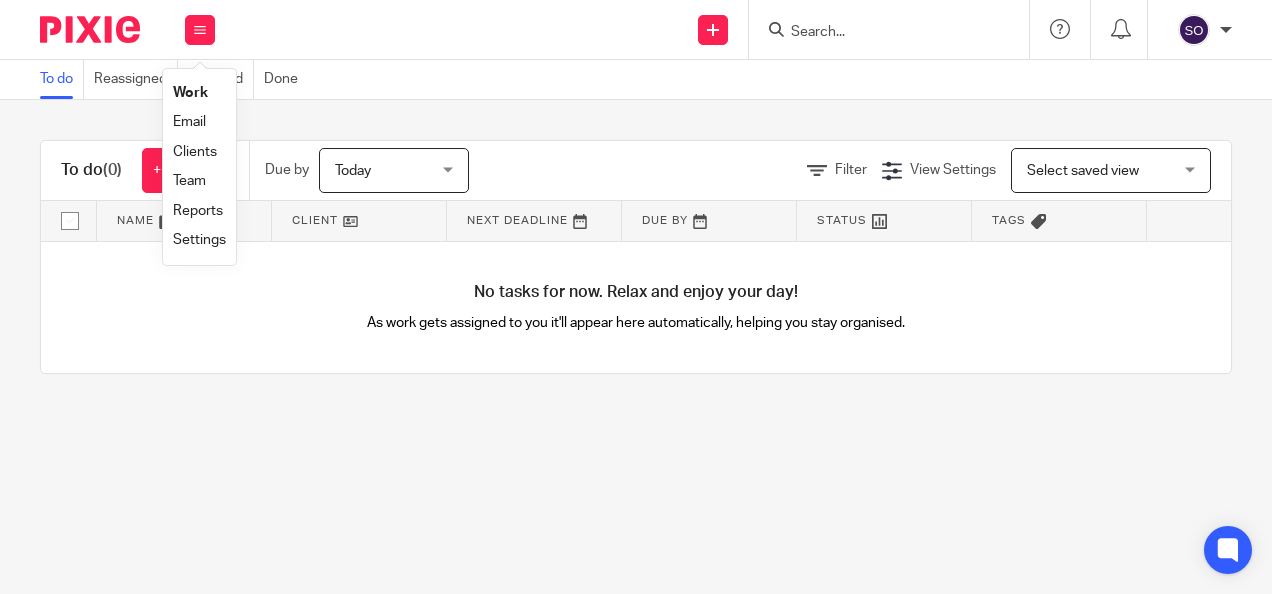 click on "Clients" at bounding box center [195, 152] 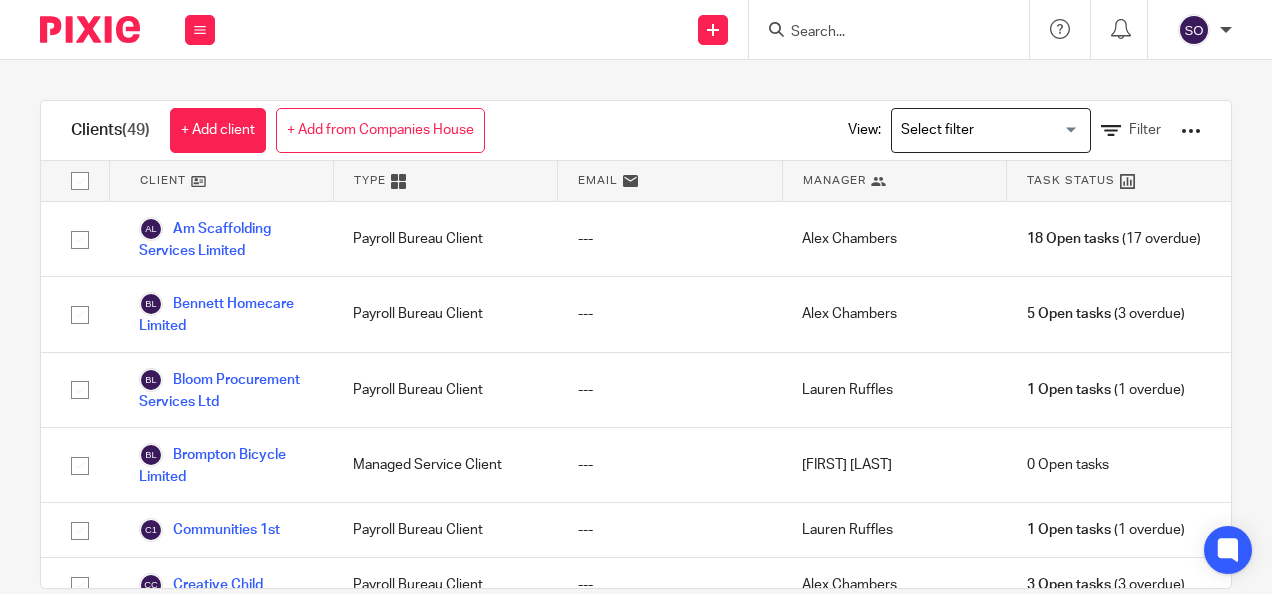 scroll, scrollTop: 0, scrollLeft: 0, axis: both 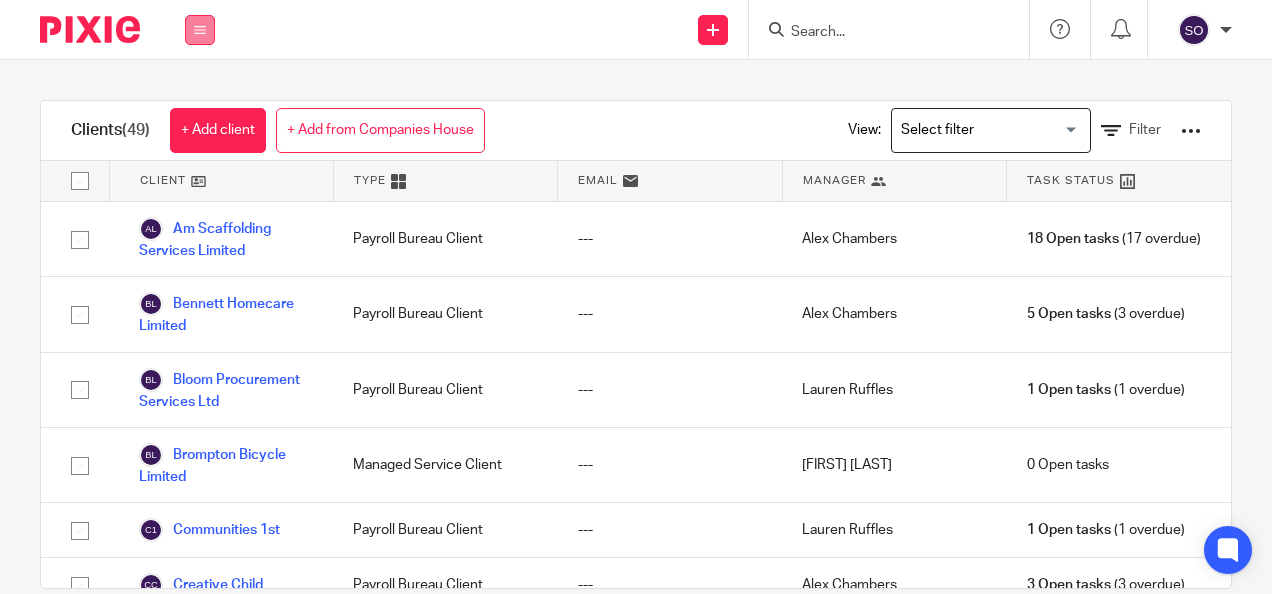 click at bounding box center [200, 30] 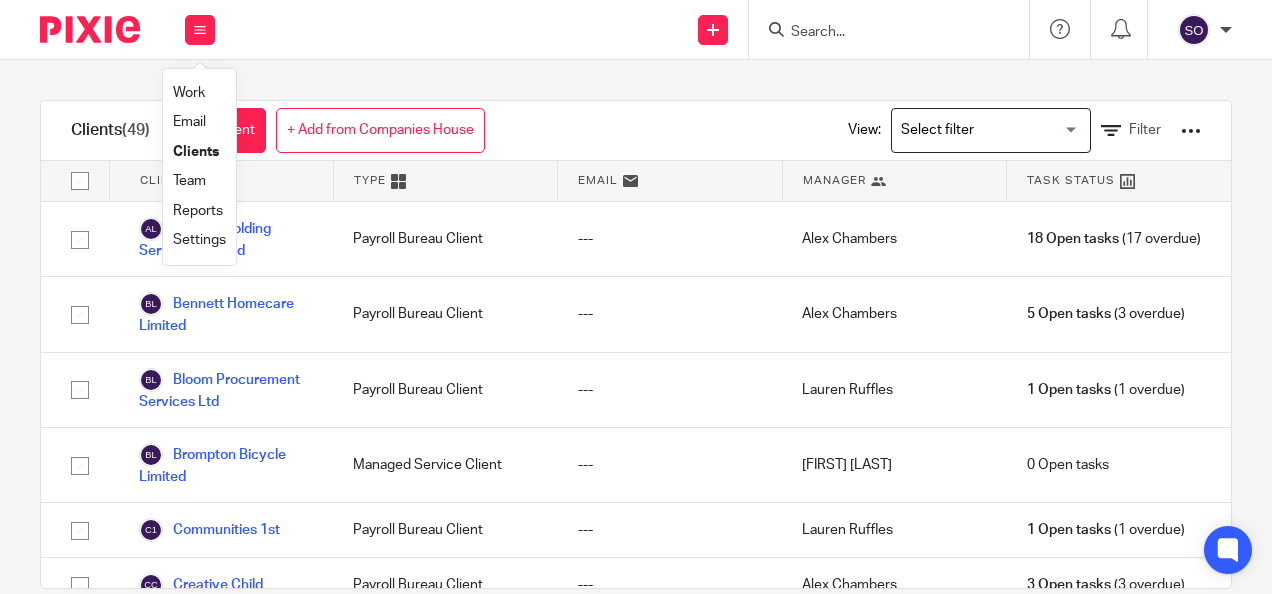 click on "Team" at bounding box center (189, 181) 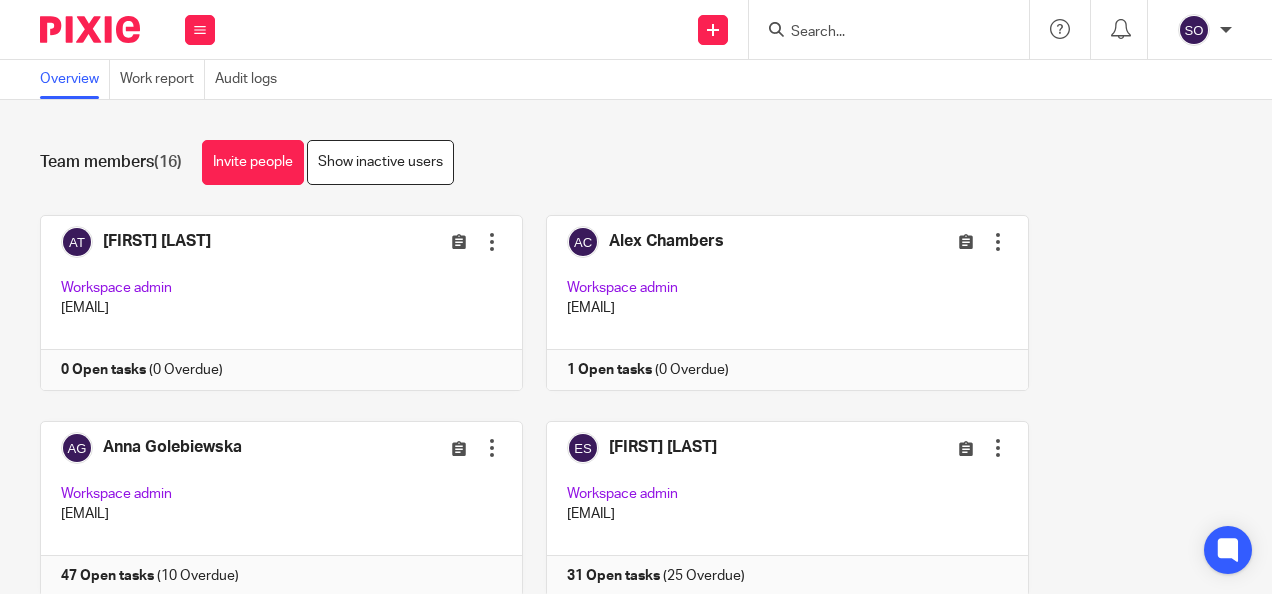 scroll, scrollTop: 0, scrollLeft: 0, axis: both 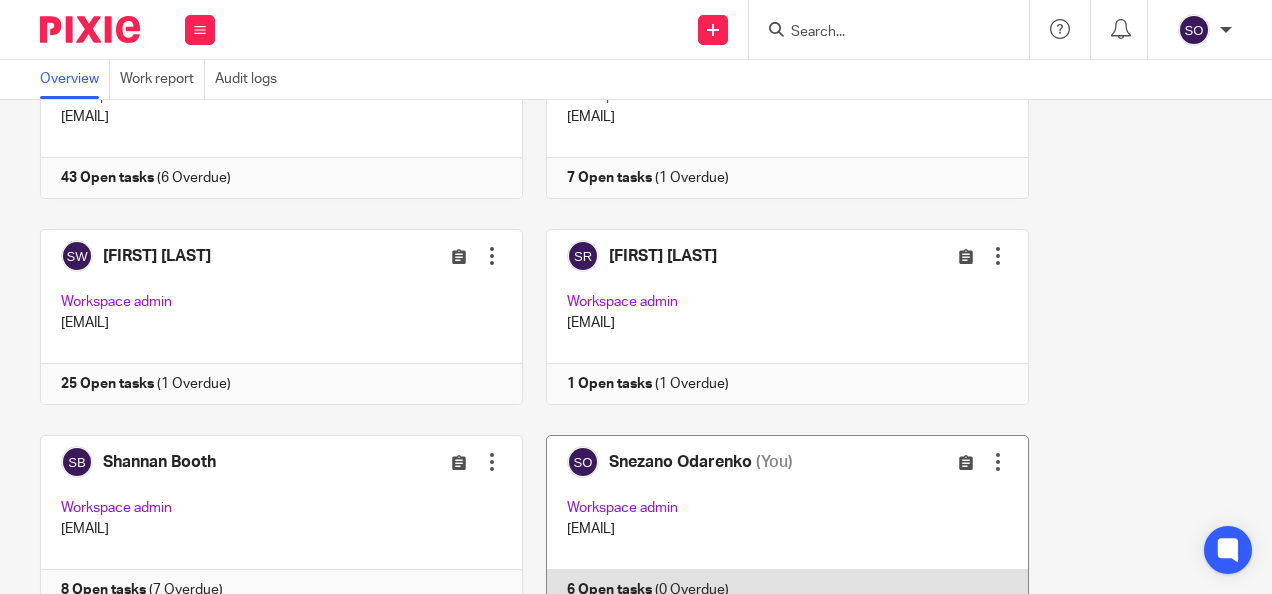 click at bounding box center (776, 523) 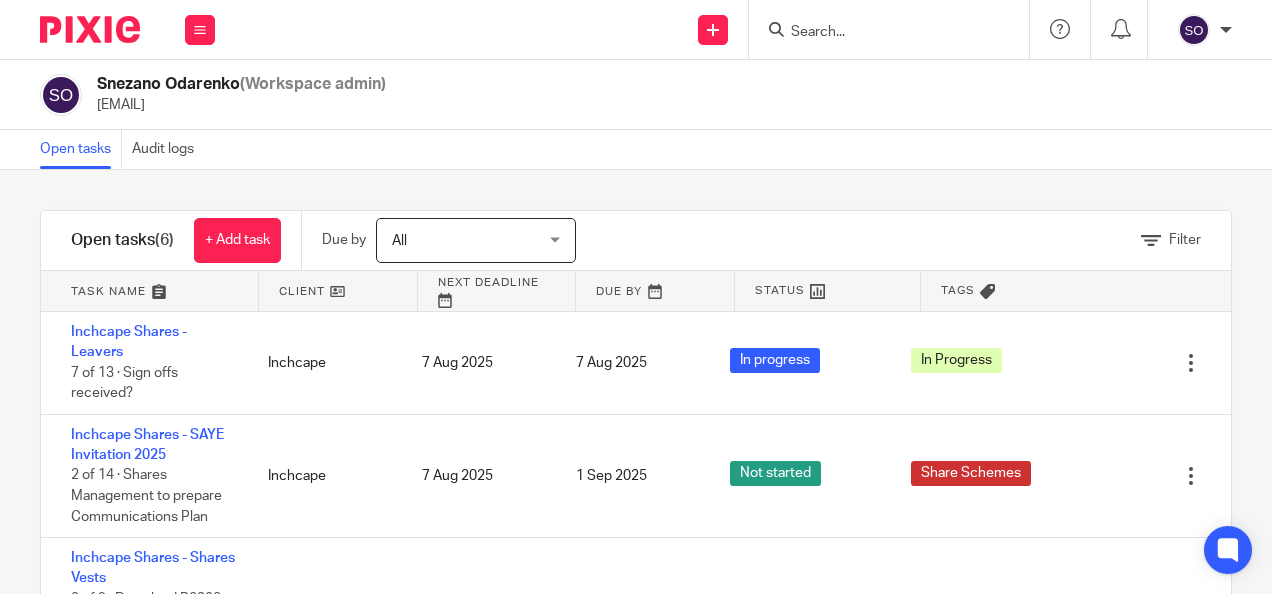 scroll, scrollTop: 0, scrollLeft: 0, axis: both 